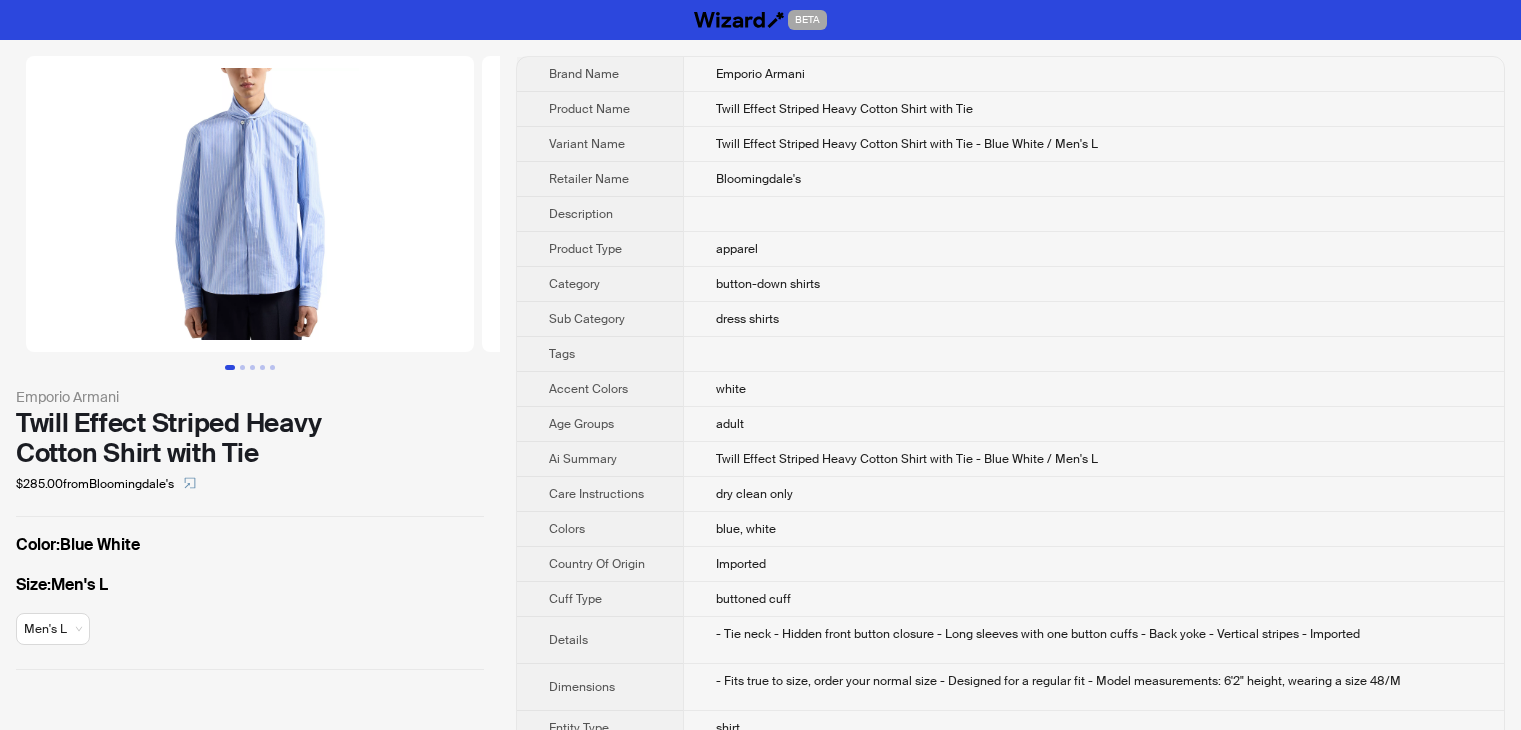 scroll, scrollTop: 0, scrollLeft: 0, axis: both 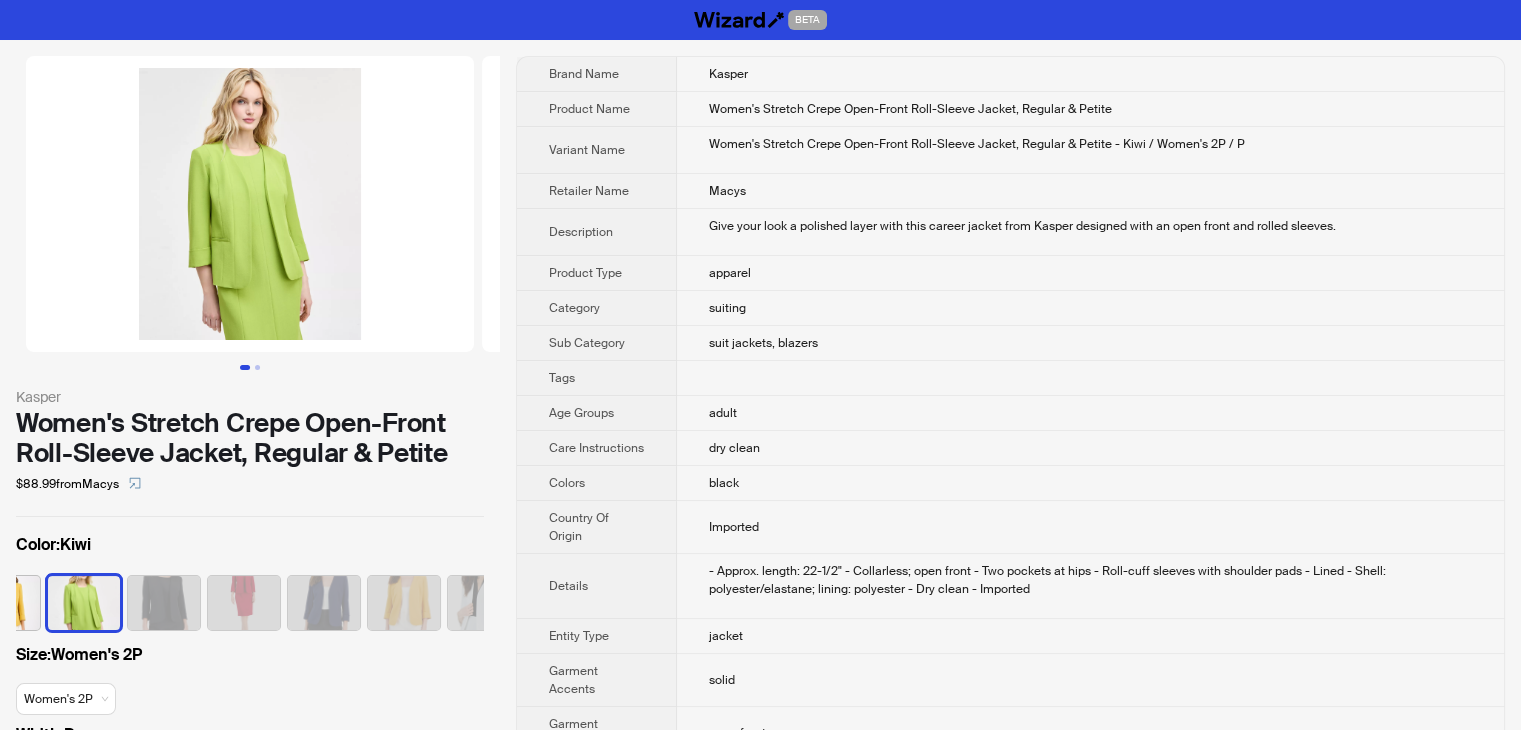 click on "Give your look a polished layer with this career jacket from Kasper designed with an open front and rolled sleeves." at bounding box center (1090, 232) 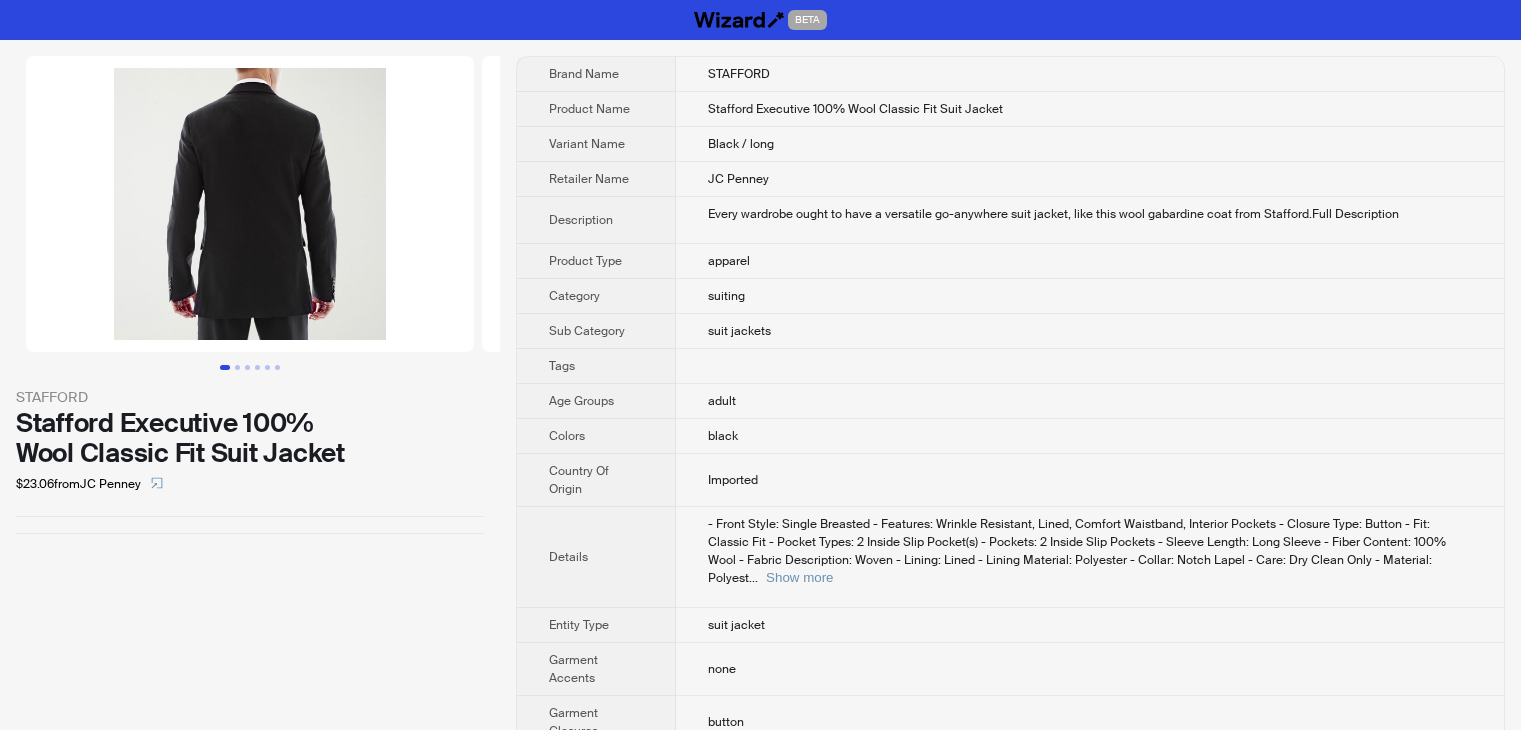scroll, scrollTop: 0, scrollLeft: 0, axis: both 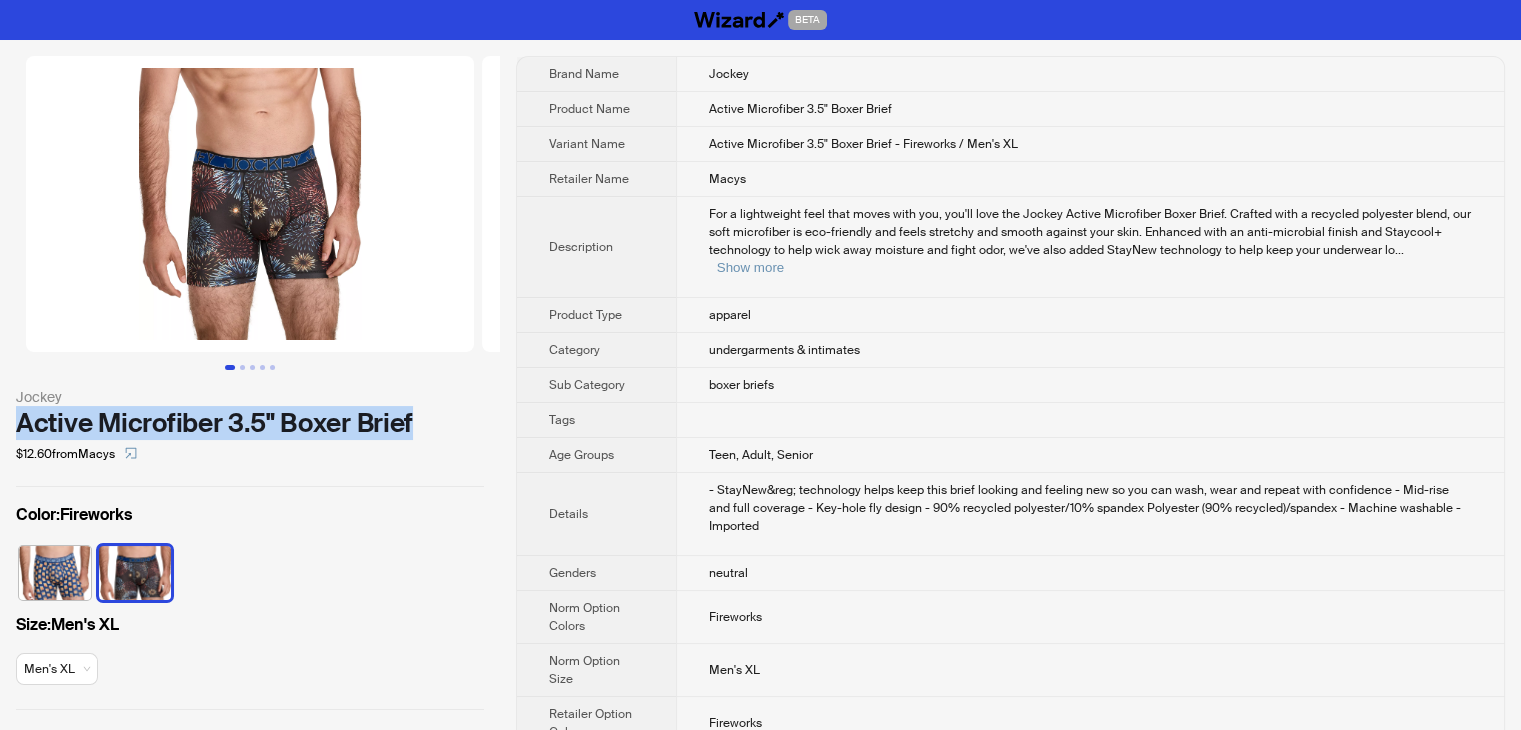 drag, startPoint x: 433, startPoint y: 432, endPoint x: 0, endPoint y: 432, distance: 433 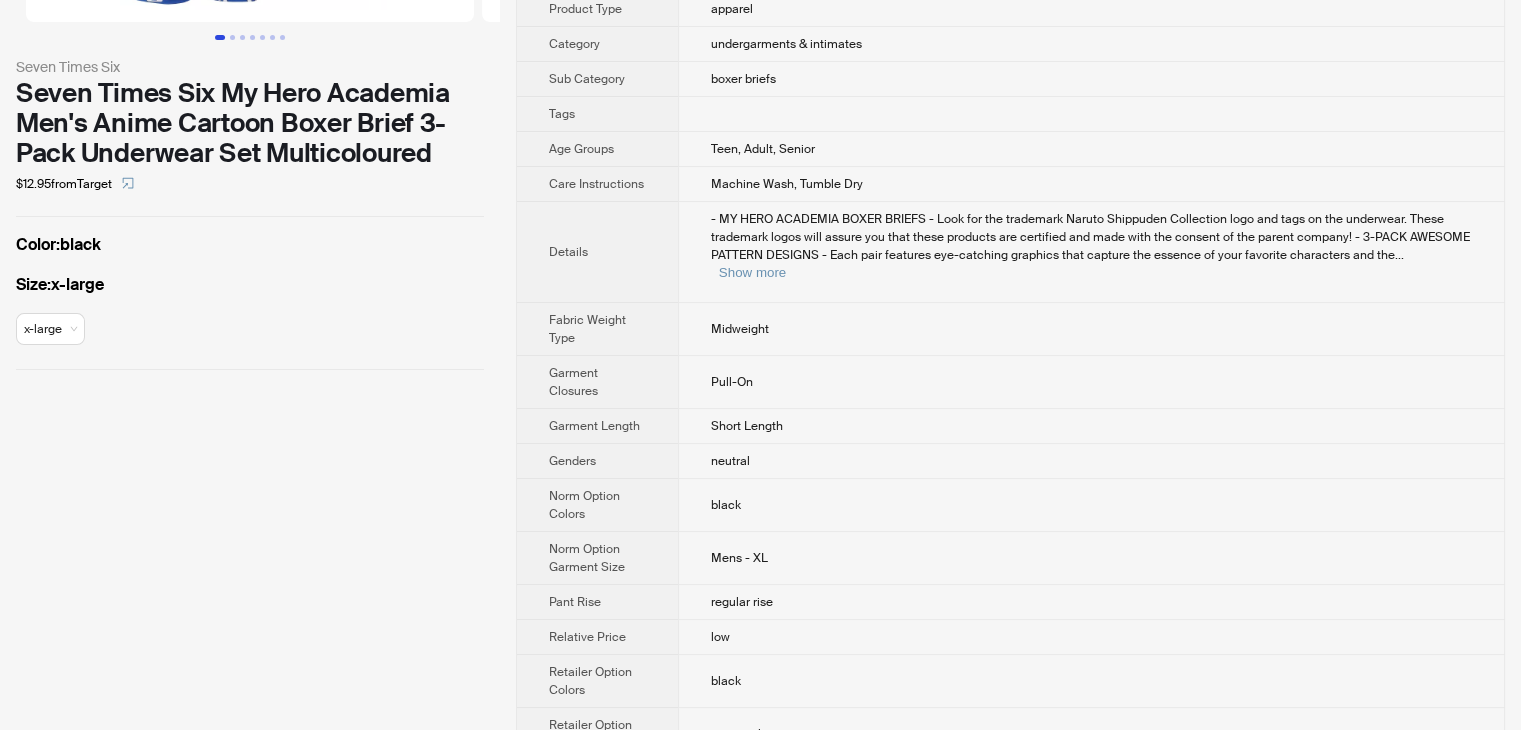 scroll, scrollTop: 300, scrollLeft: 0, axis: vertical 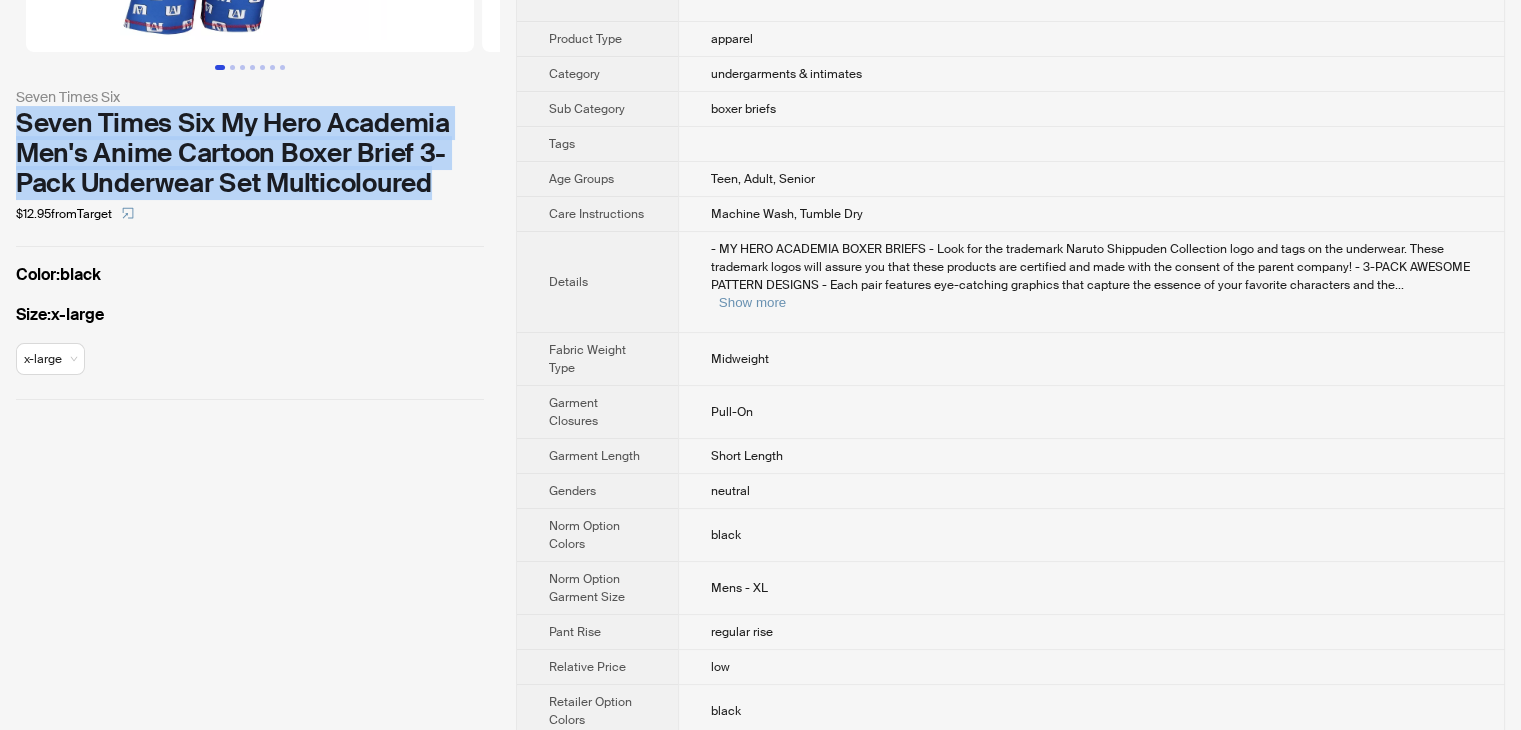 drag, startPoint x: 440, startPoint y: 183, endPoint x: 2, endPoint y: 126, distance: 441.69333 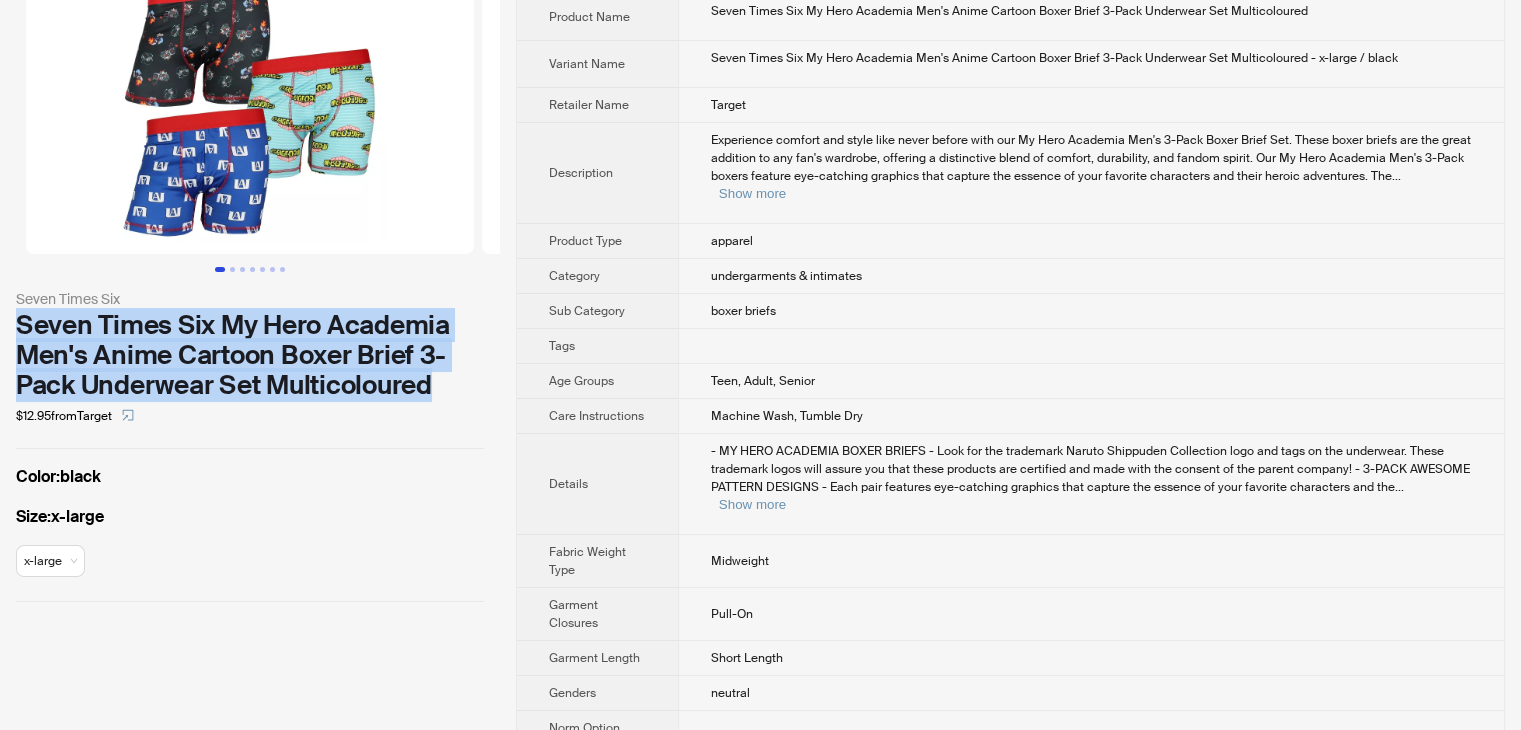 scroll, scrollTop: 0, scrollLeft: 0, axis: both 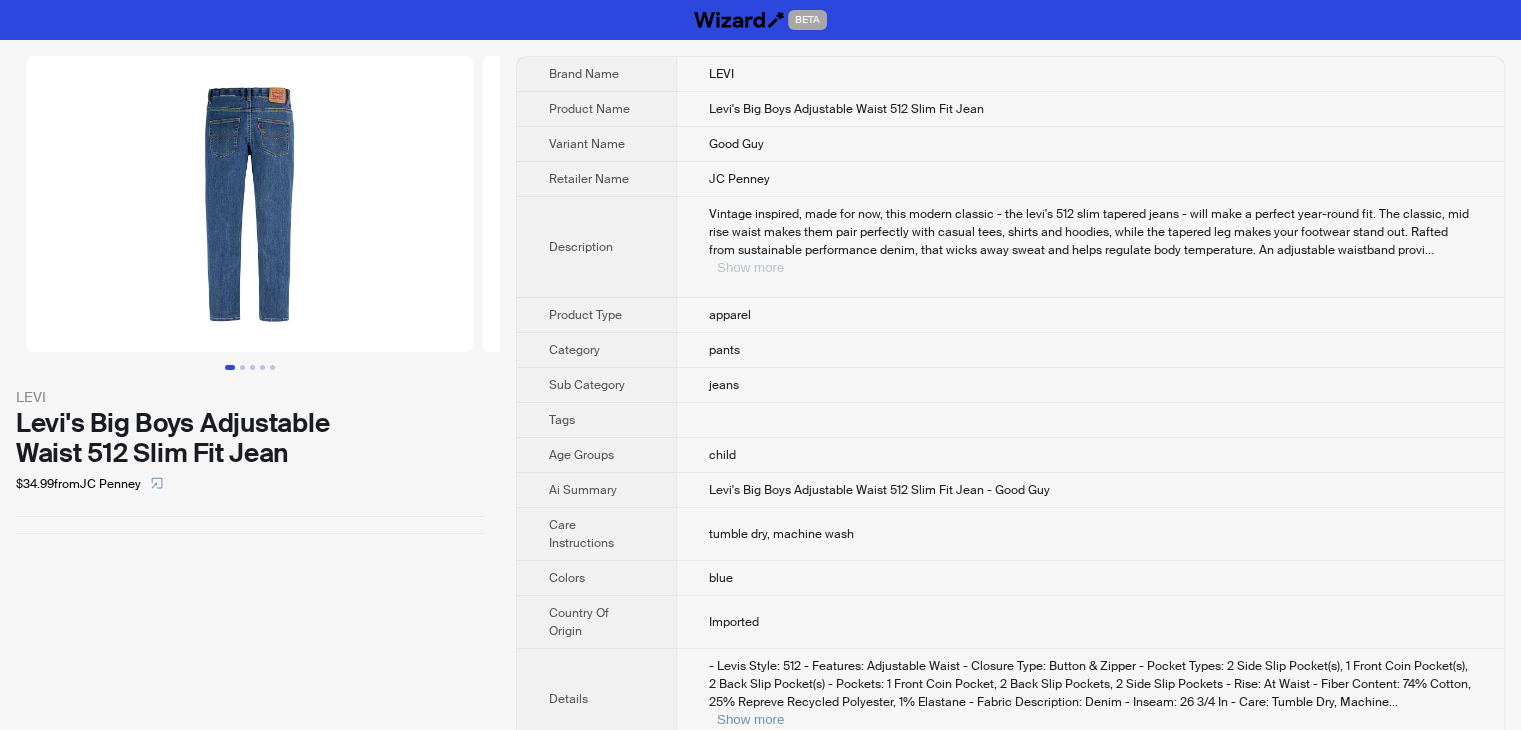 click on "Show more" at bounding box center (750, 267) 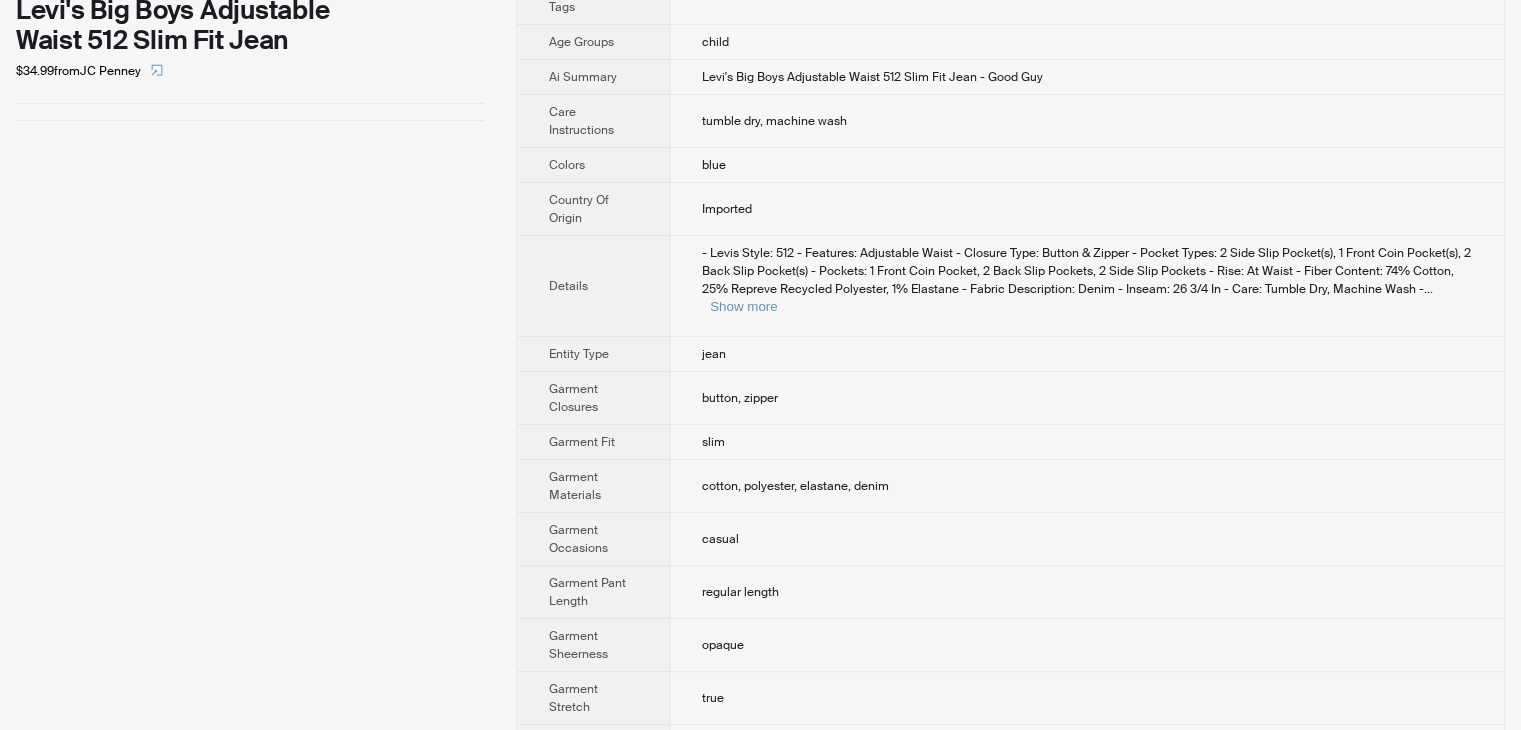 scroll, scrollTop: 0, scrollLeft: 0, axis: both 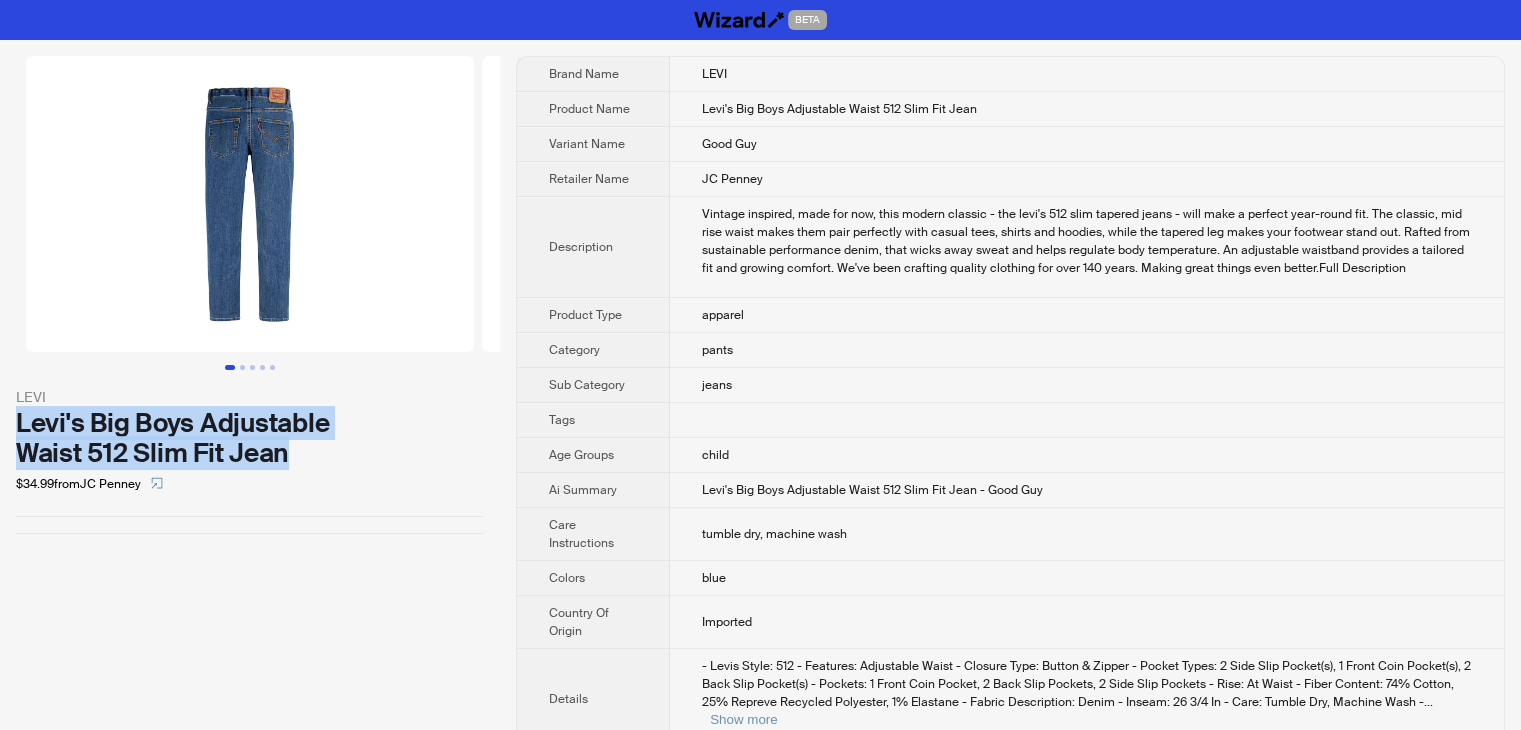 drag, startPoint x: 293, startPoint y: 463, endPoint x: 22, endPoint y: 424, distance: 273.7919 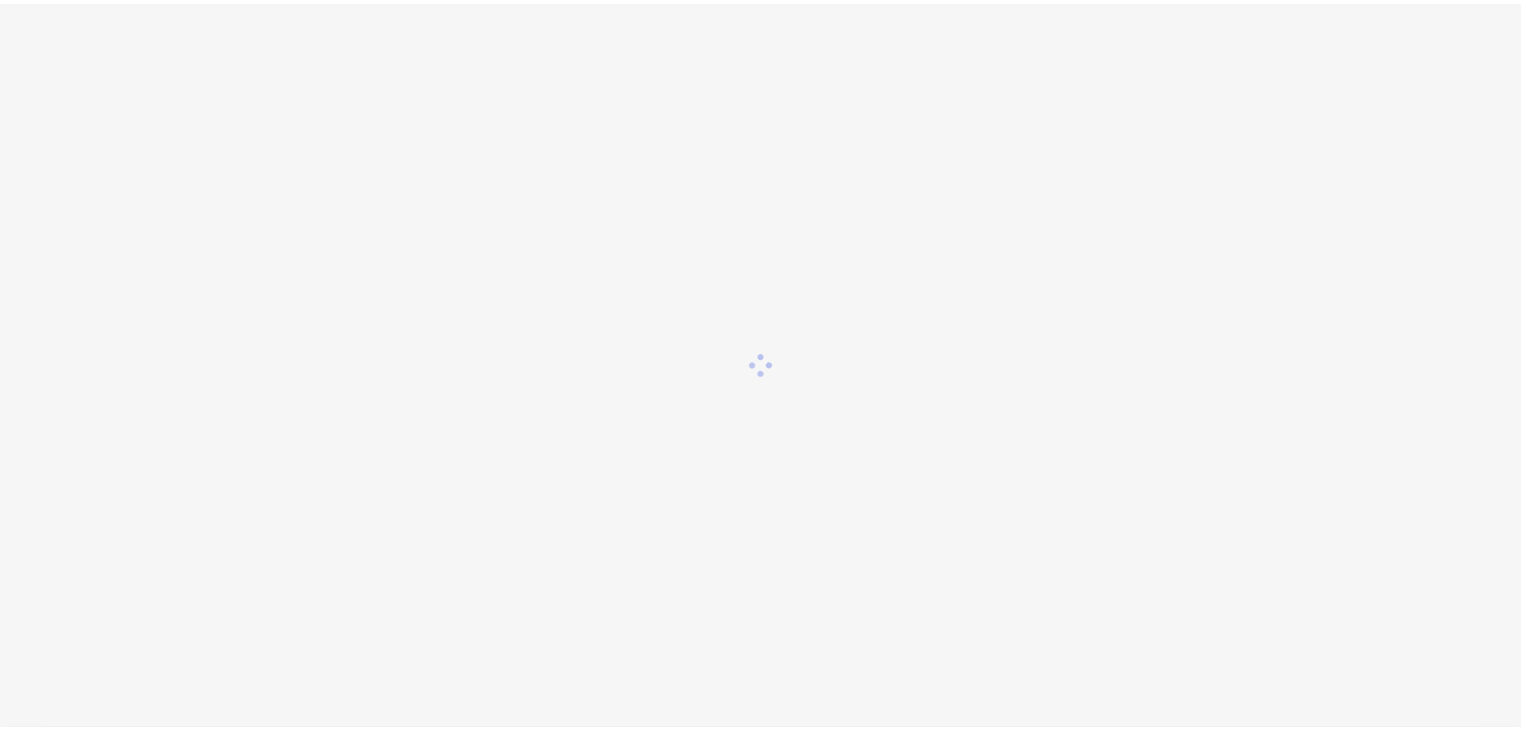scroll, scrollTop: 0, scrollLeft: 0, axis: both 